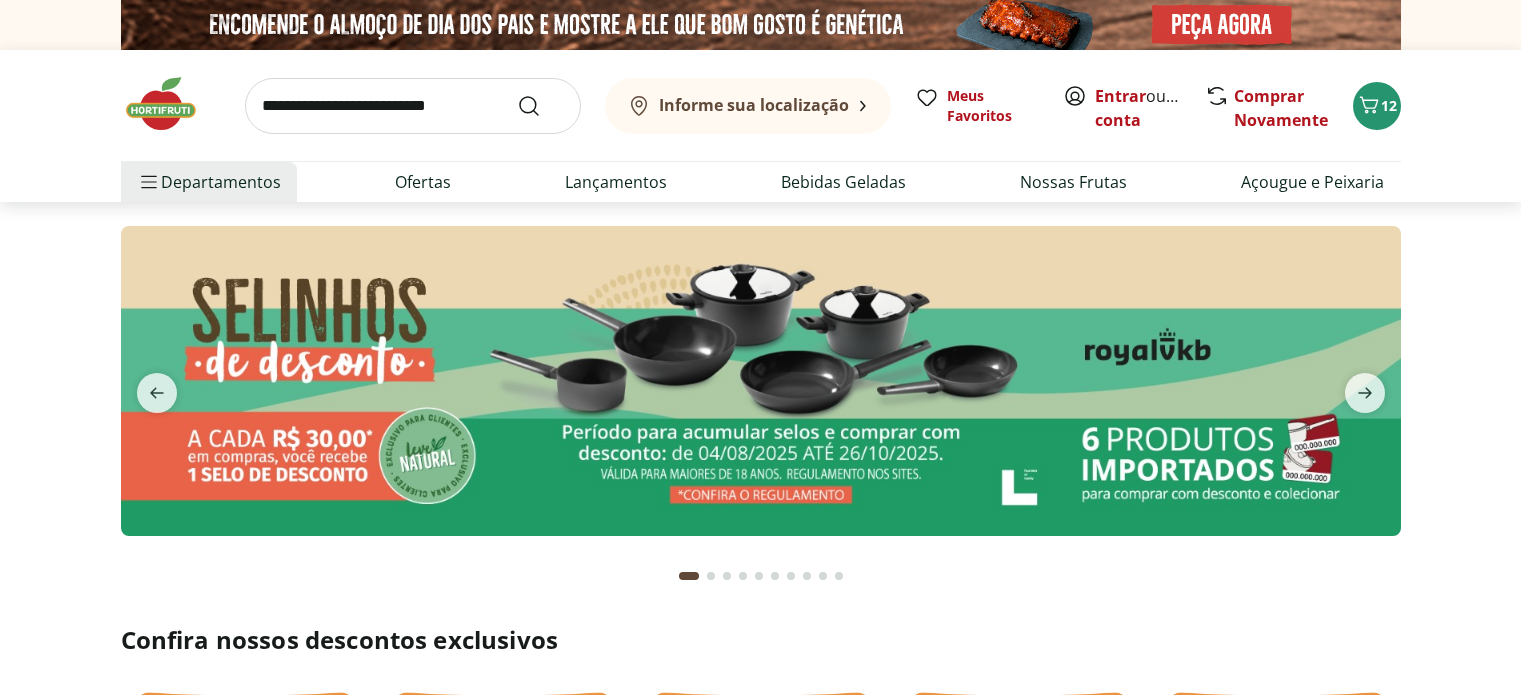 scroll, scrollTop: 0, scrollLeft: 0, axis: both 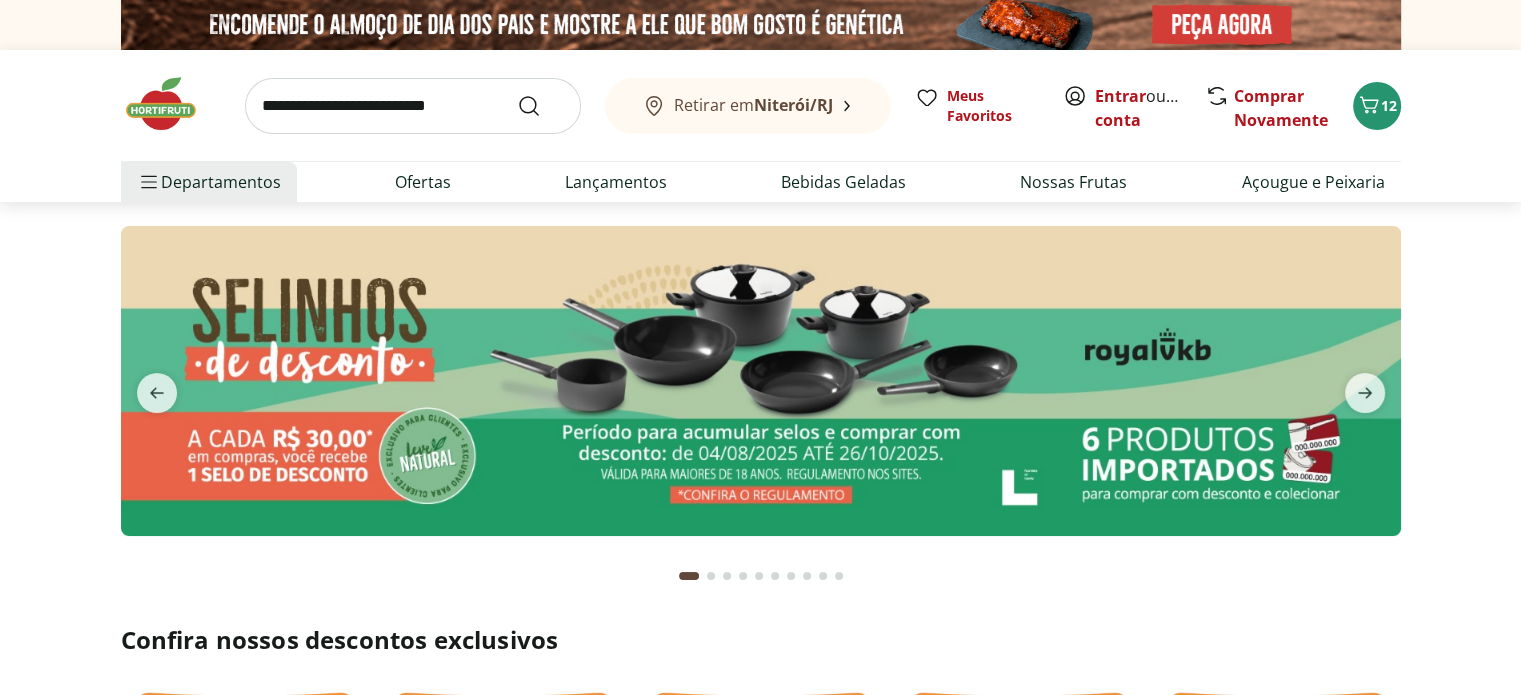 click at bounding box center (413, 106) 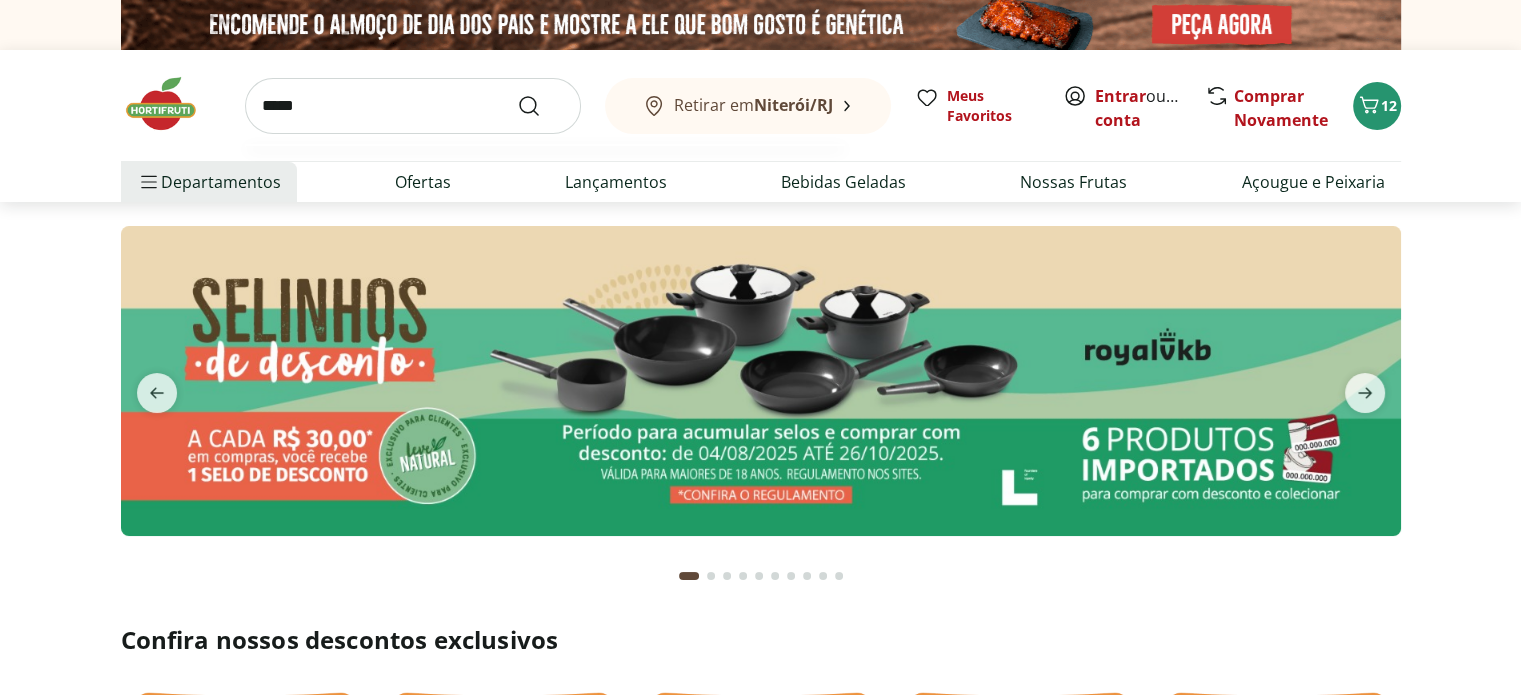 type on "*****" 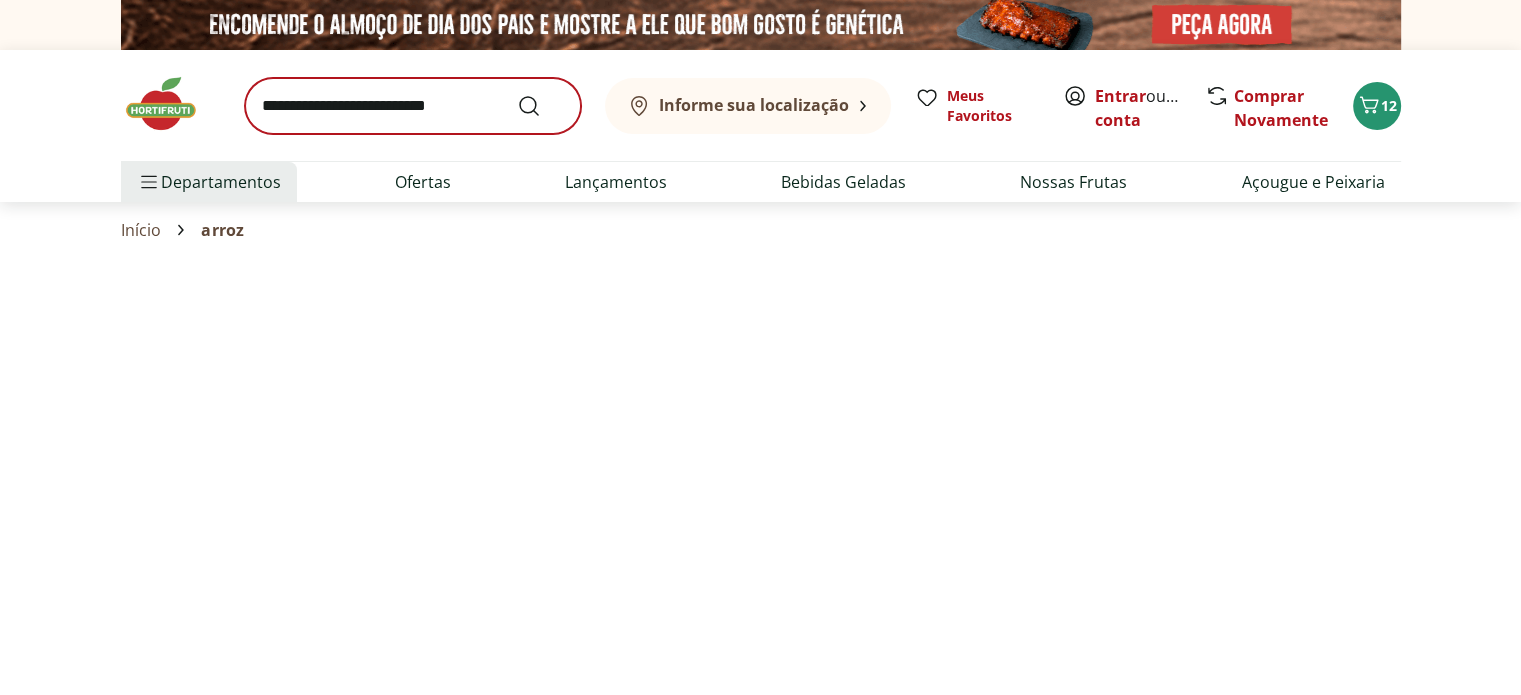 select on "**********" 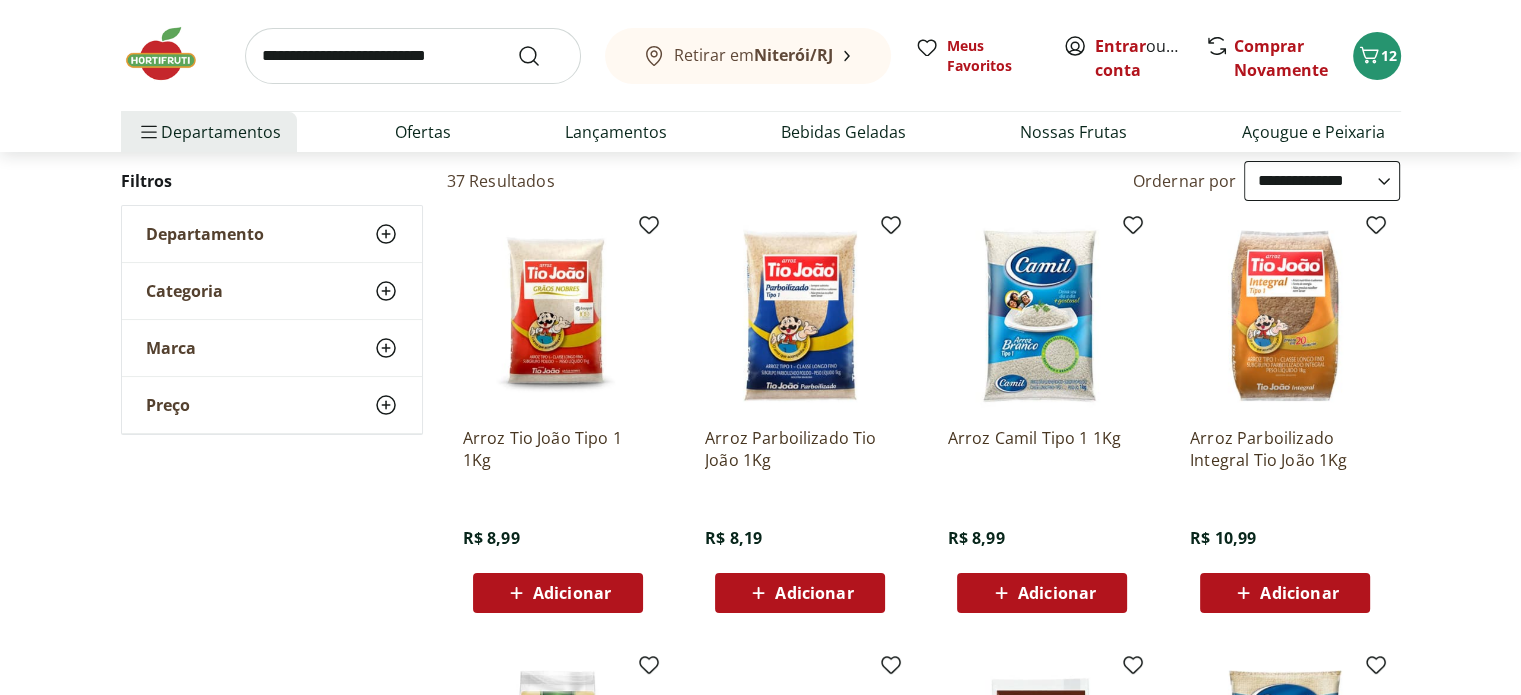 scroll, scrollTop: 239, scrollLeft: 0, axis: vertical 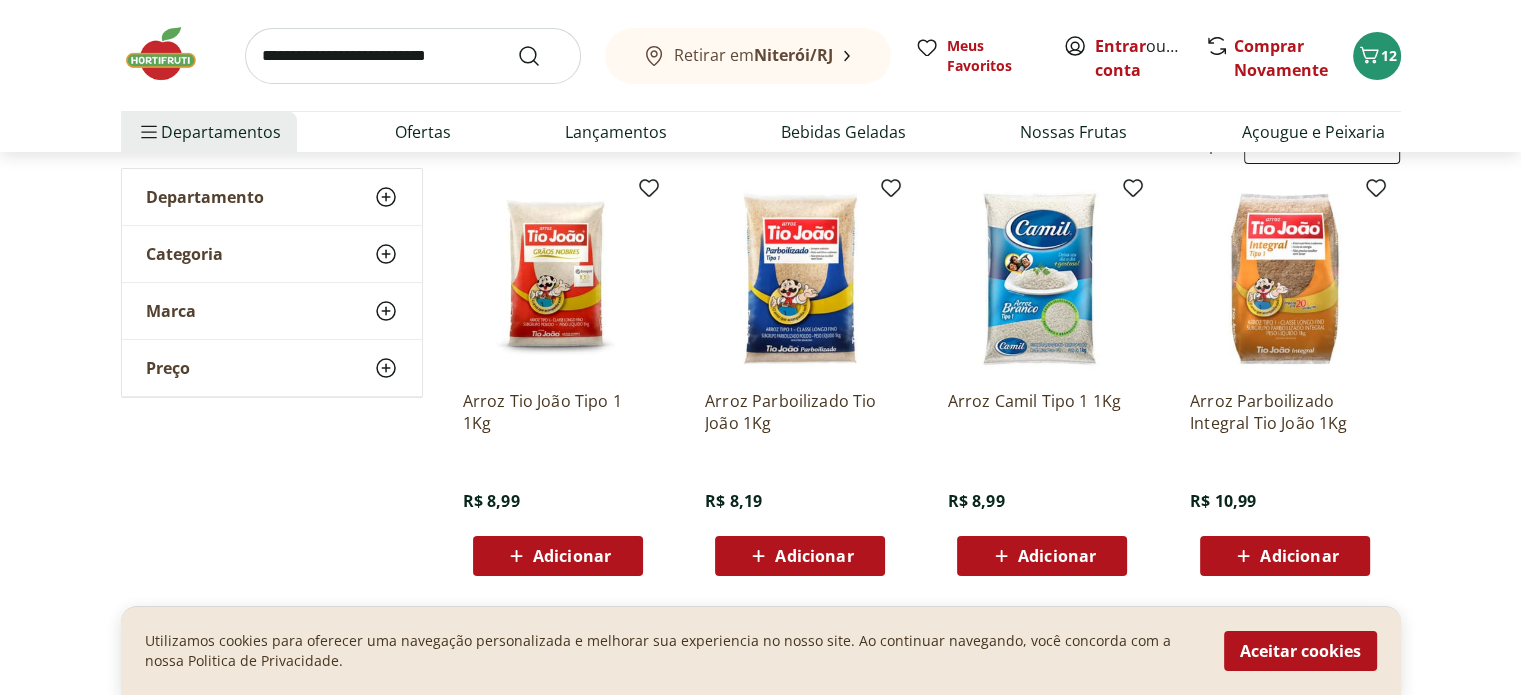 click at bounding box center (413, 56) 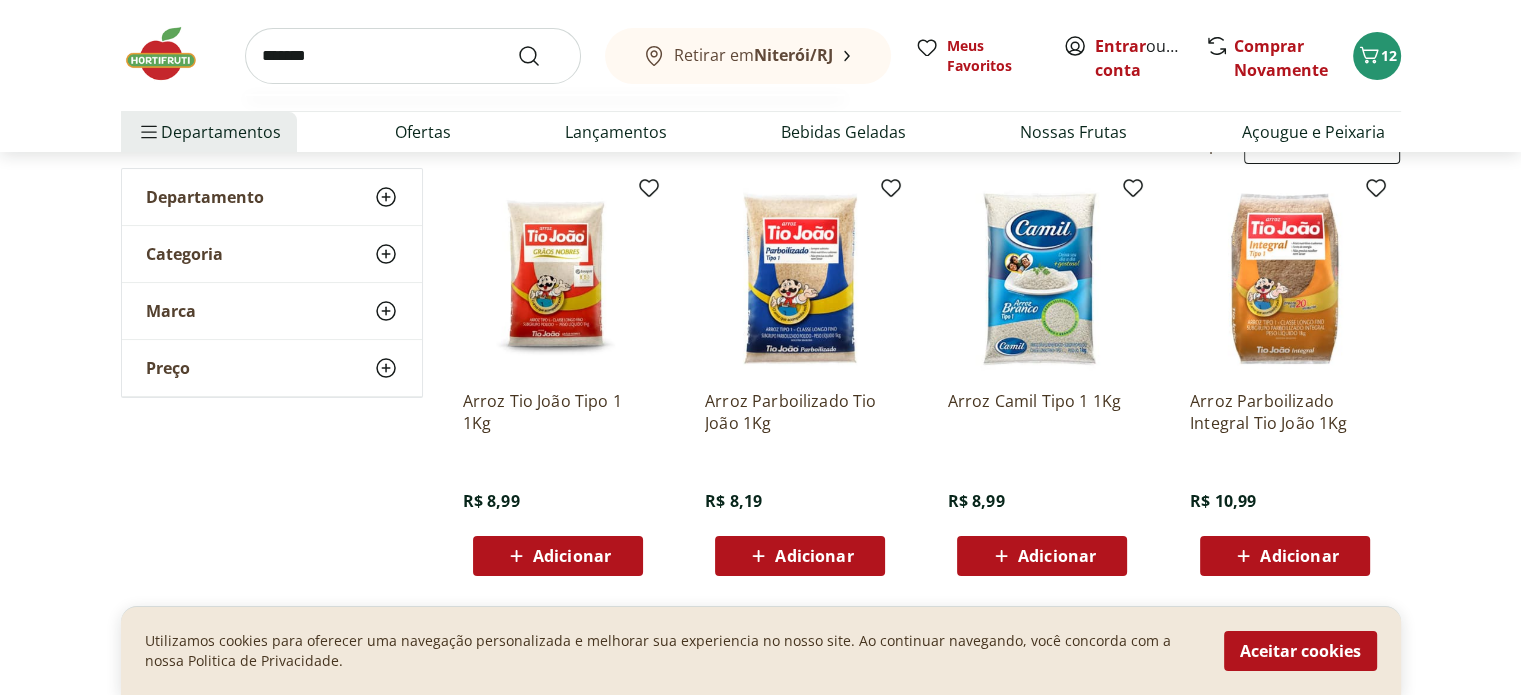 type on "*******" 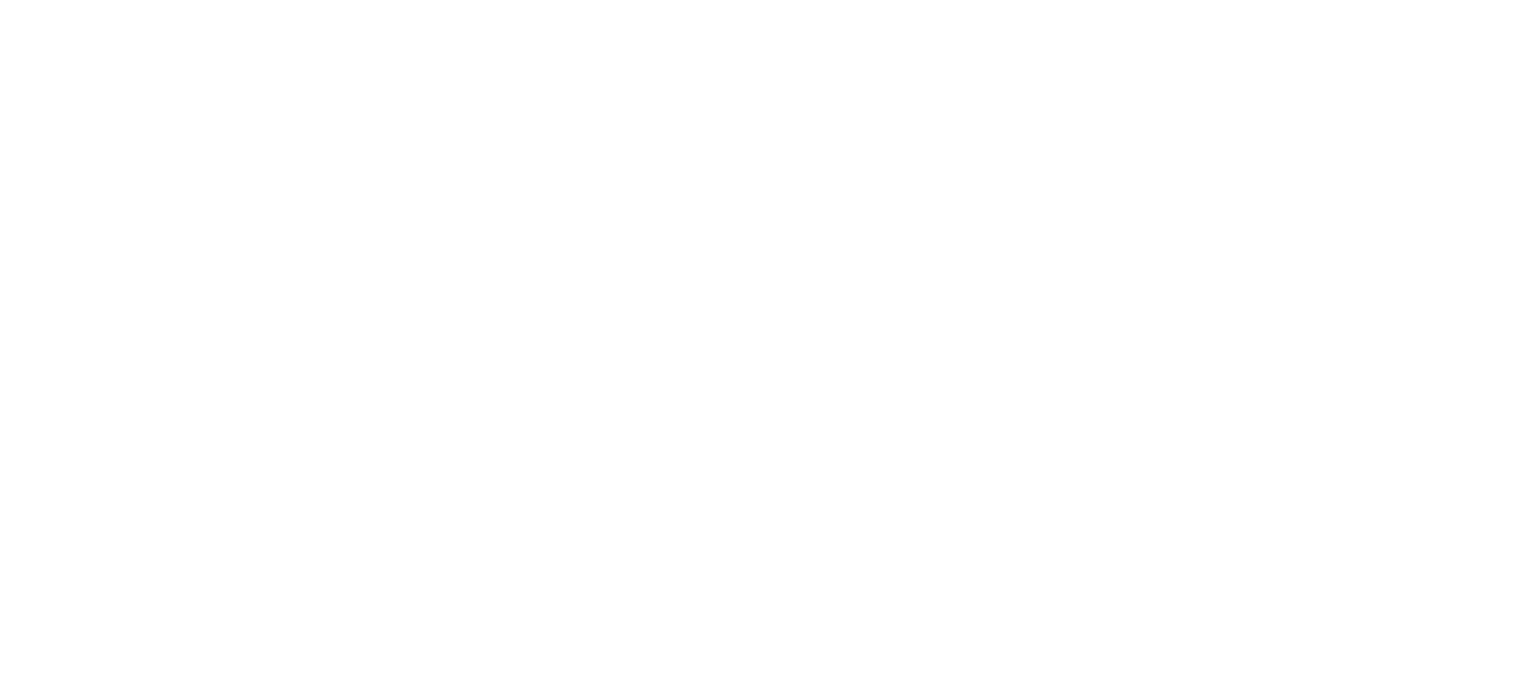 scroll, scrollTop: 0, scrollLeft: 0, axis: both 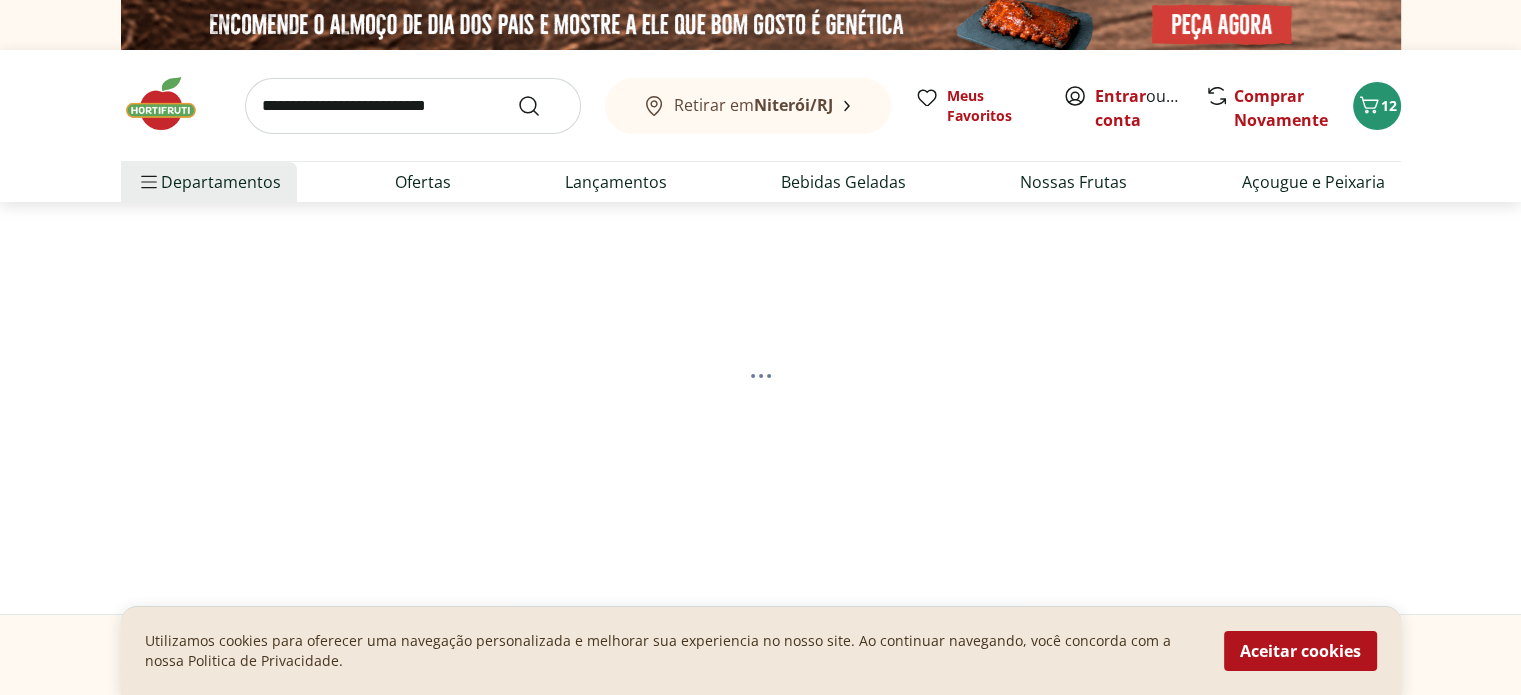 select on "**********" 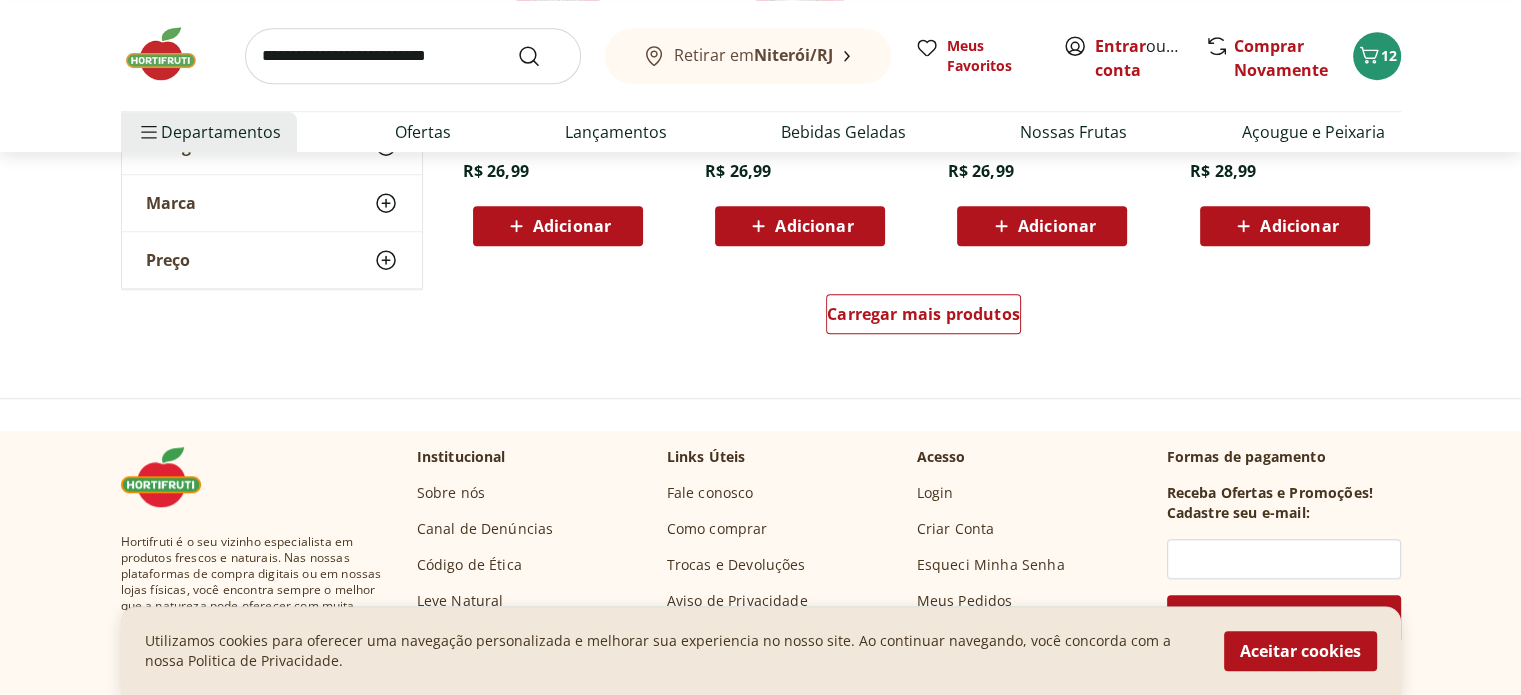 scroll, scrollTop: 1453, scrollLeft: 0, axis: vertical 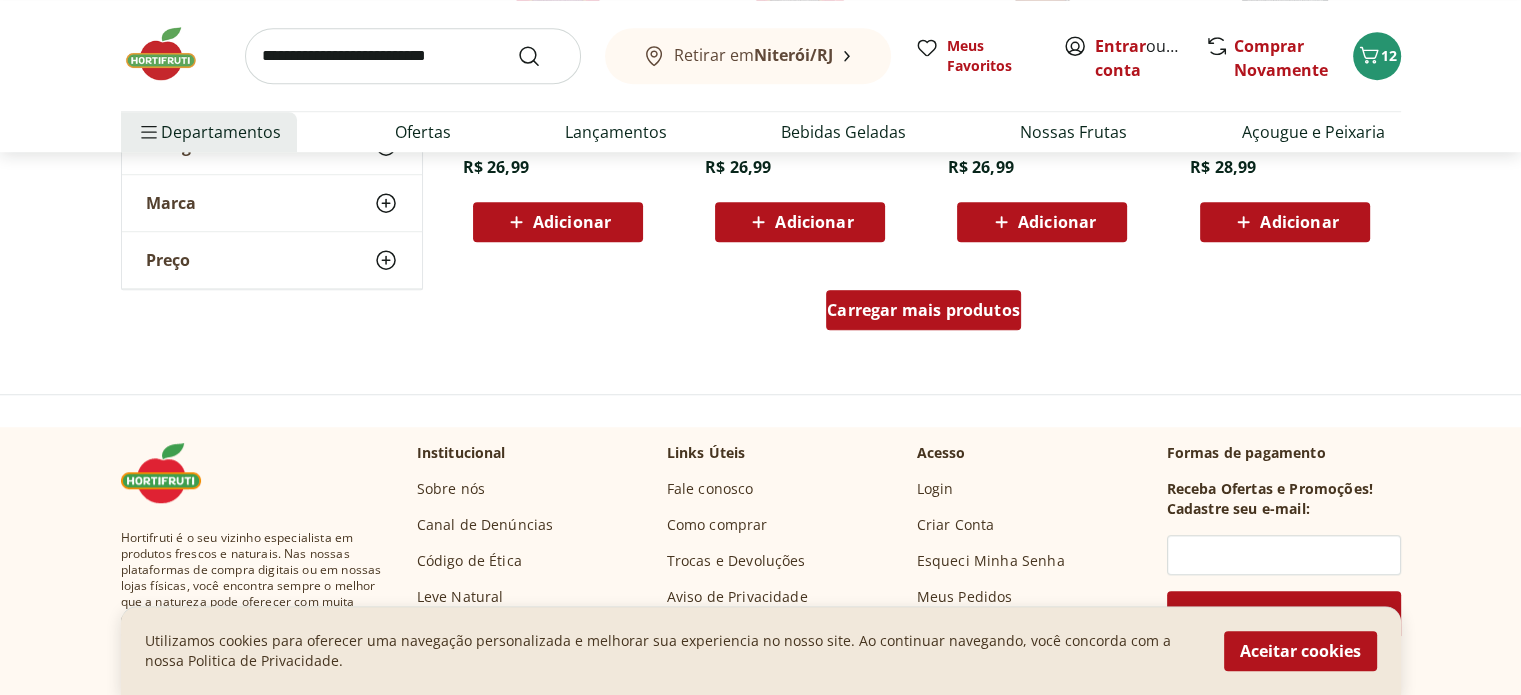 click on "Carregar mais produtos" at bounding box center [923, 310] 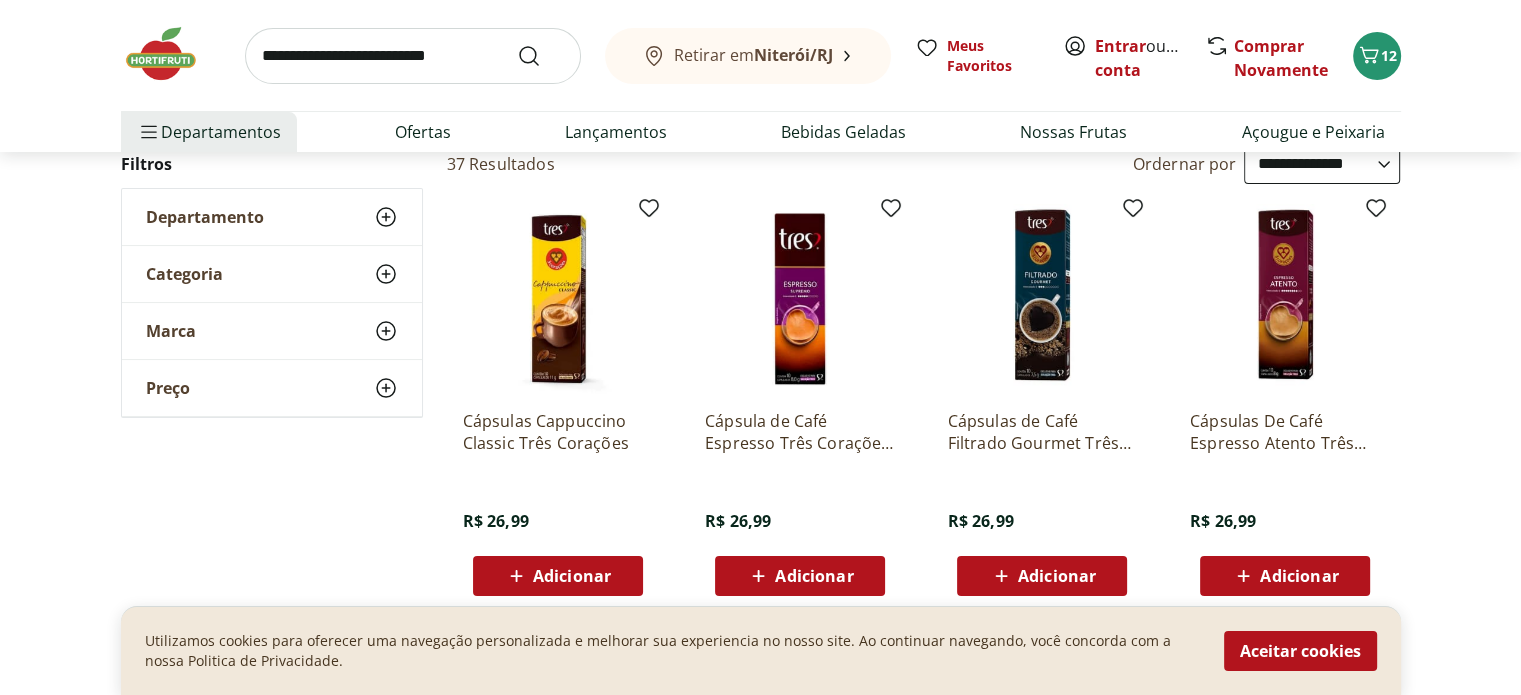 scroll, scrollTop: 231, scrollLeft: 0, axis: vertical 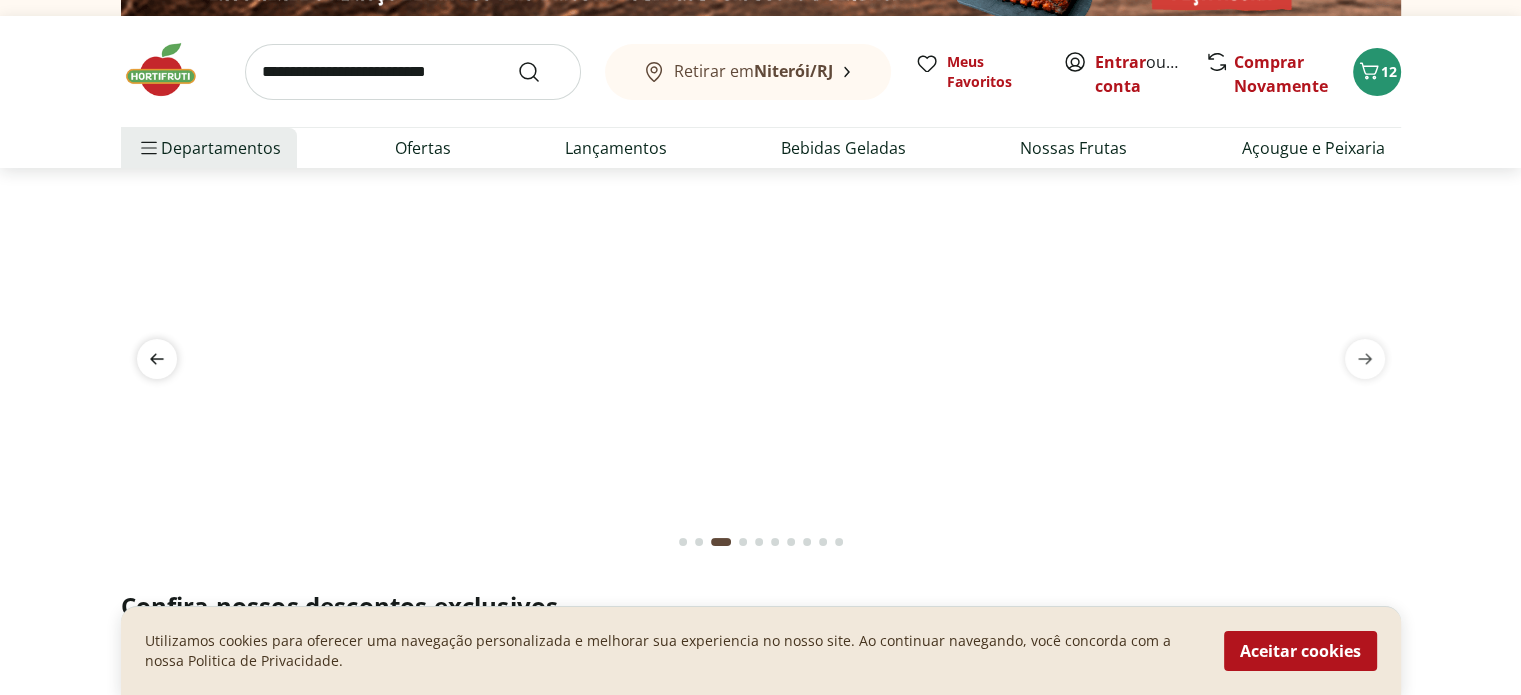 click 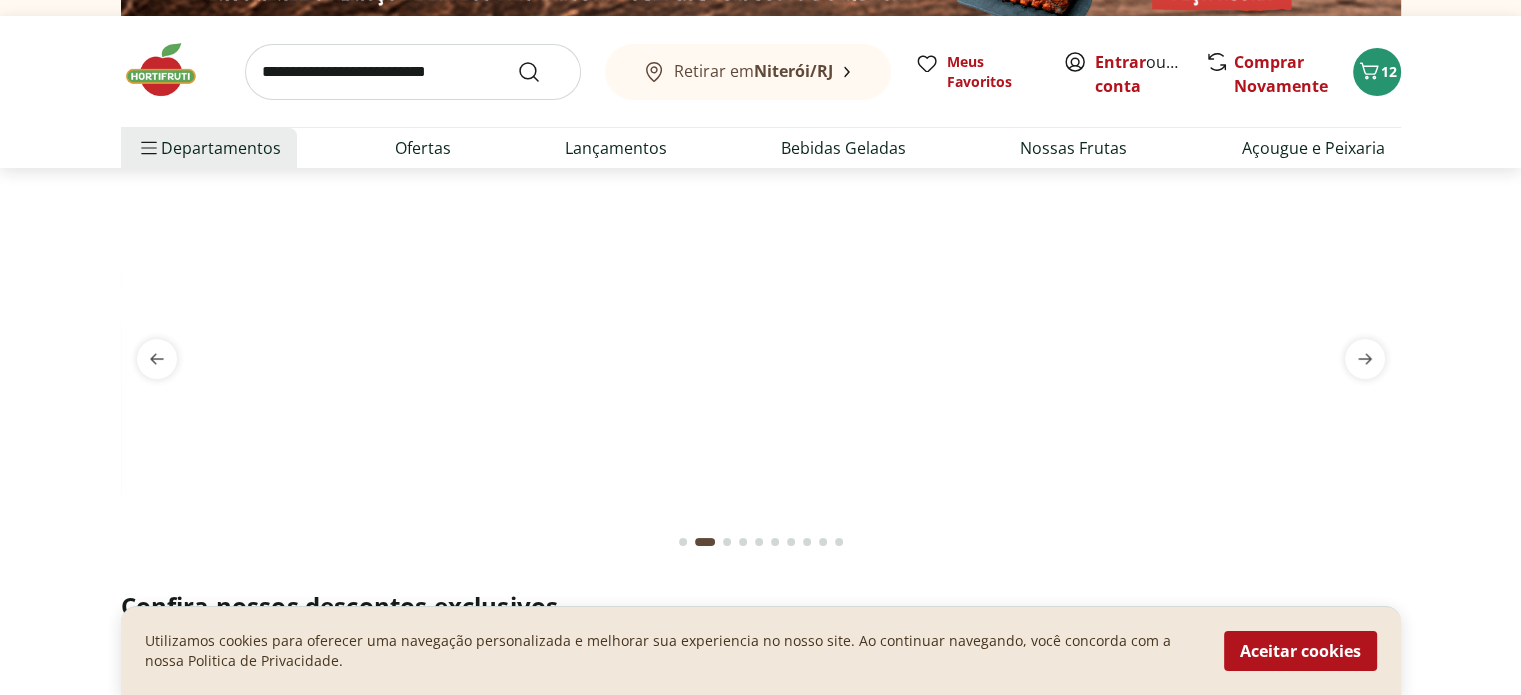 click at bounding box center (761, 192) 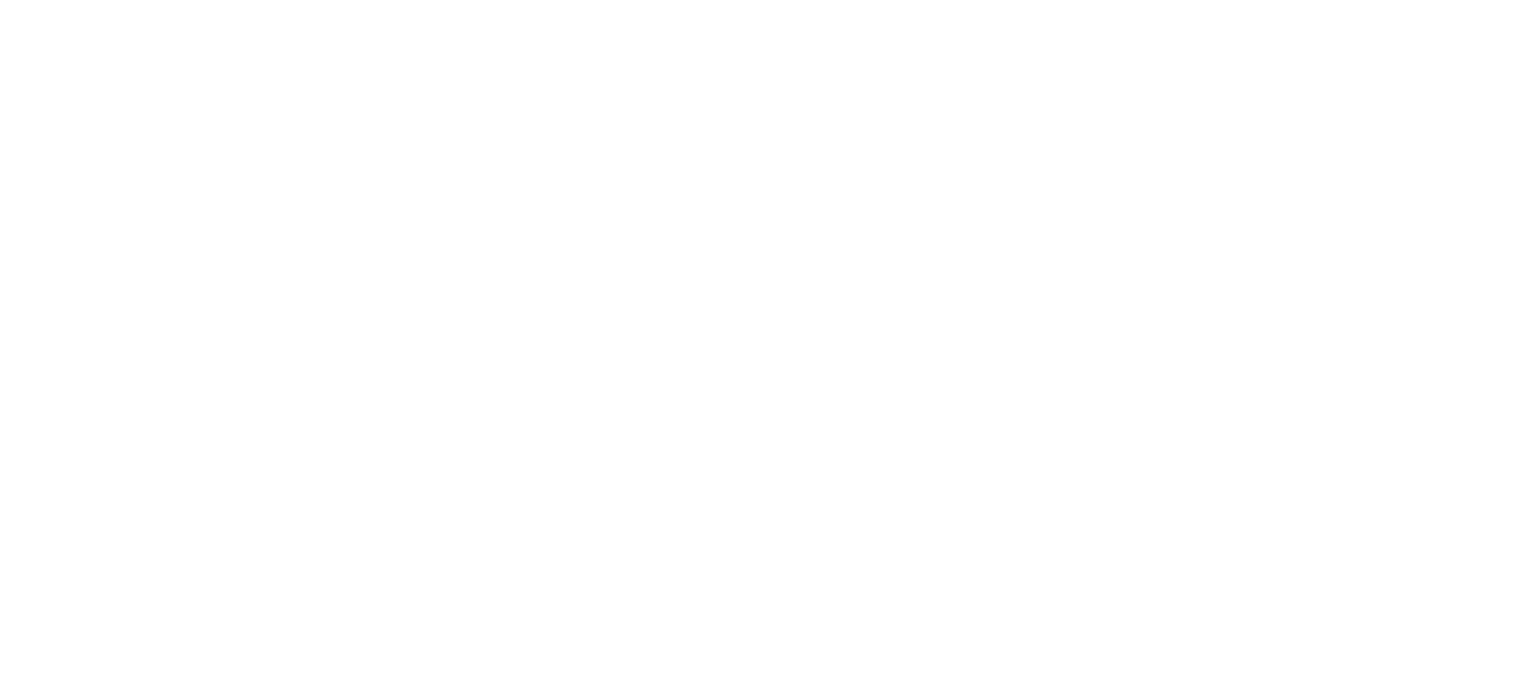 scroll, scrollTop: 0, scrollLeft: 0, axis: both 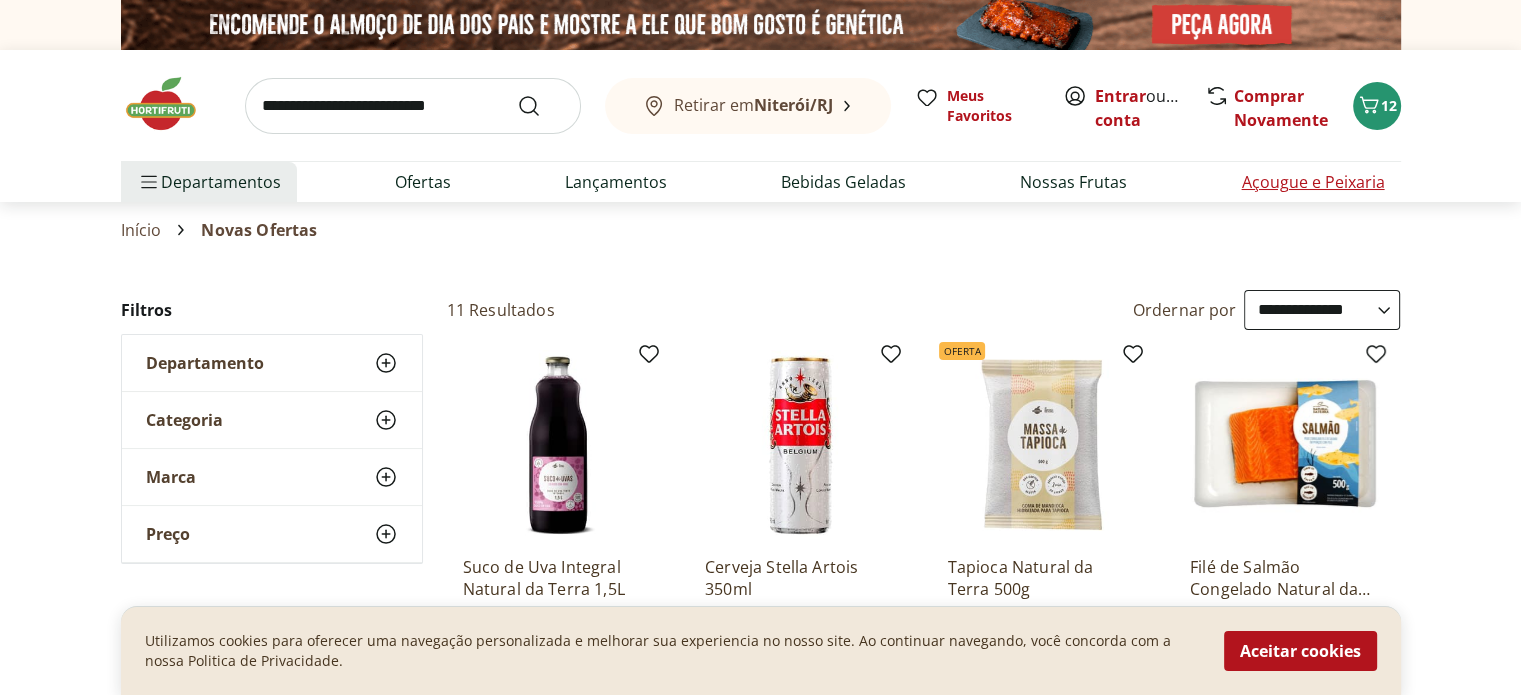 click on "Açougue e Peixaria" at bounding box center (1312, 182) 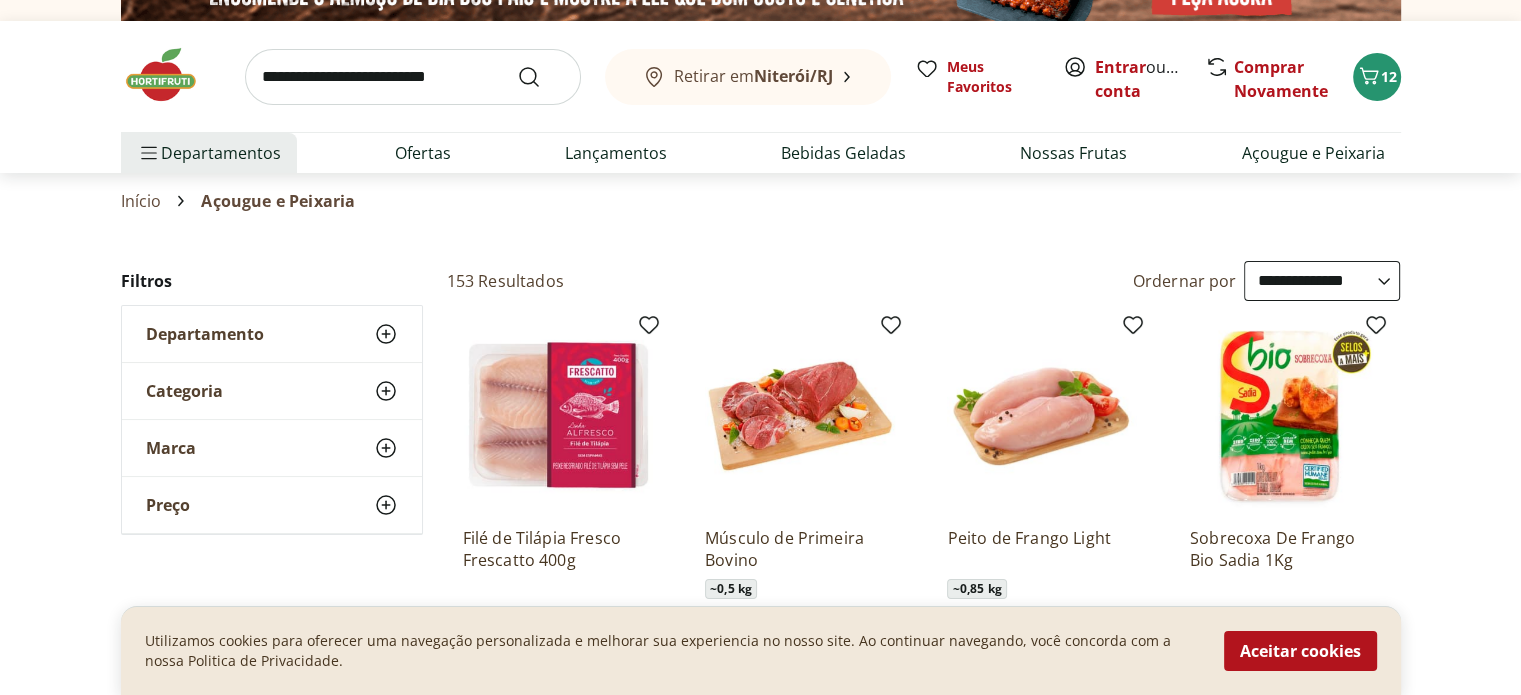 scroll, scrollTop: 0, scrollLeft: 0, axis: both 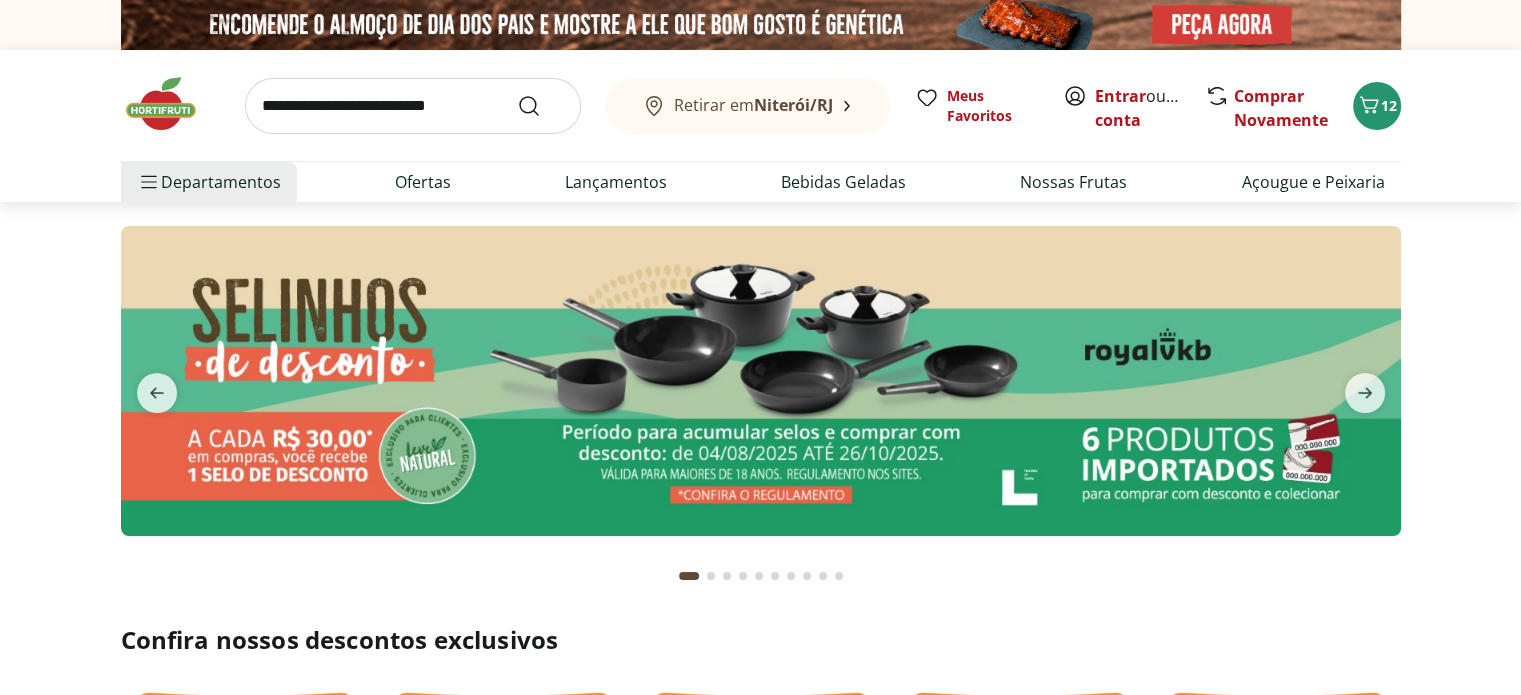 click at bounding box center (413, 106) 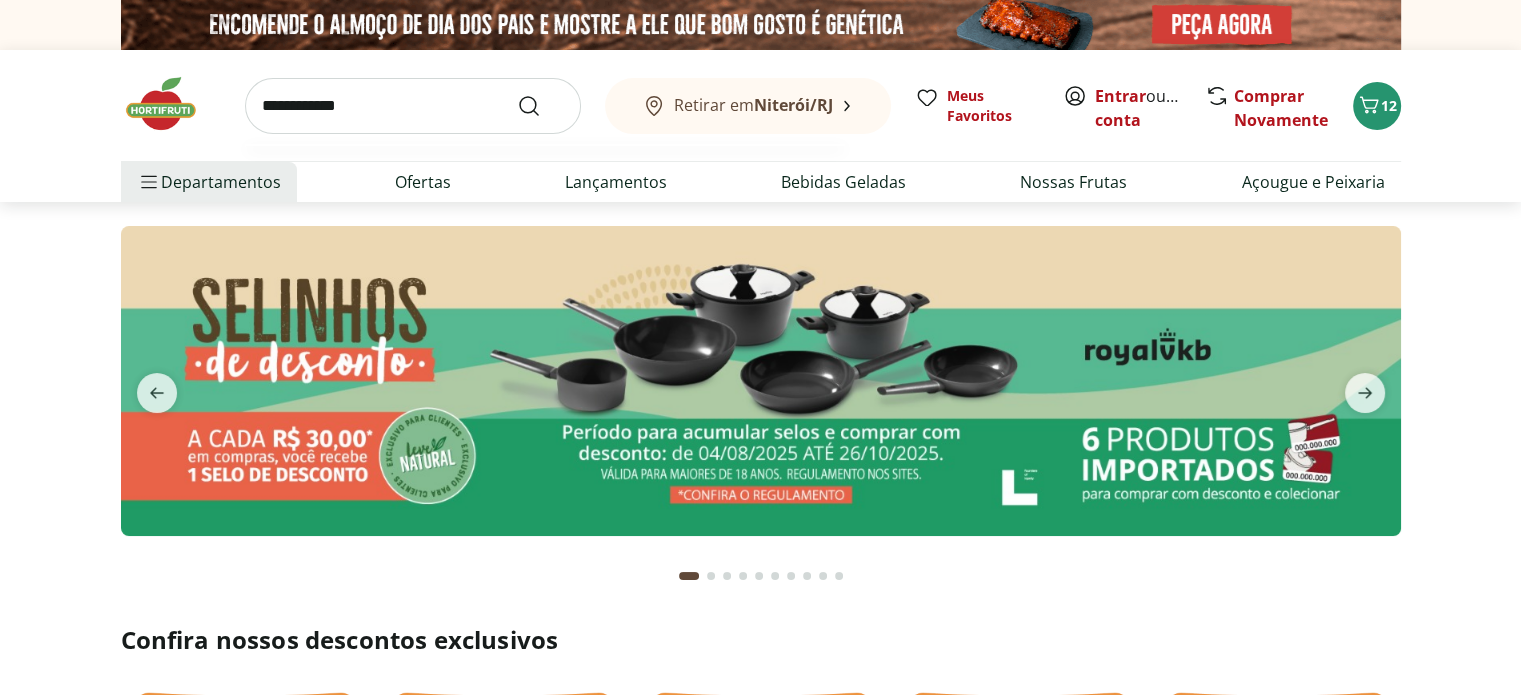 type on "**********" 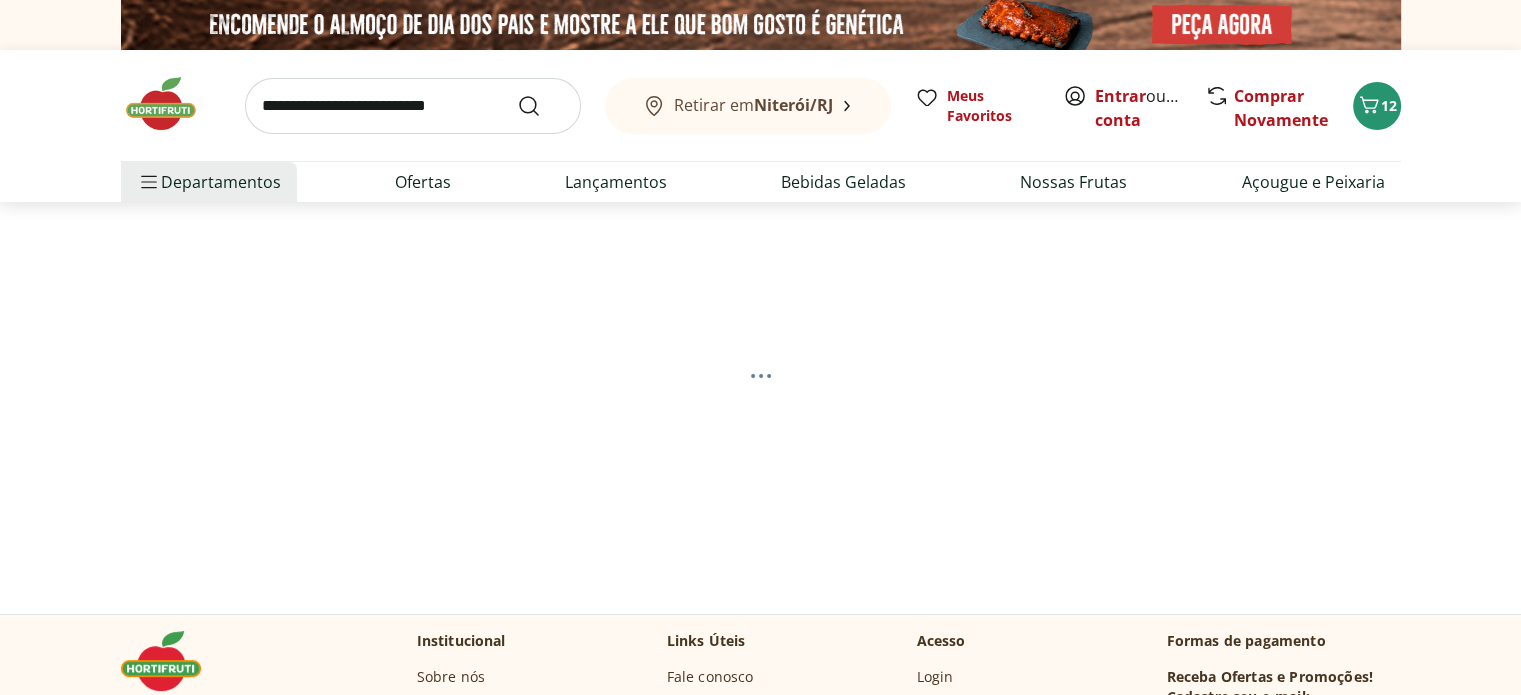 select on "**********" 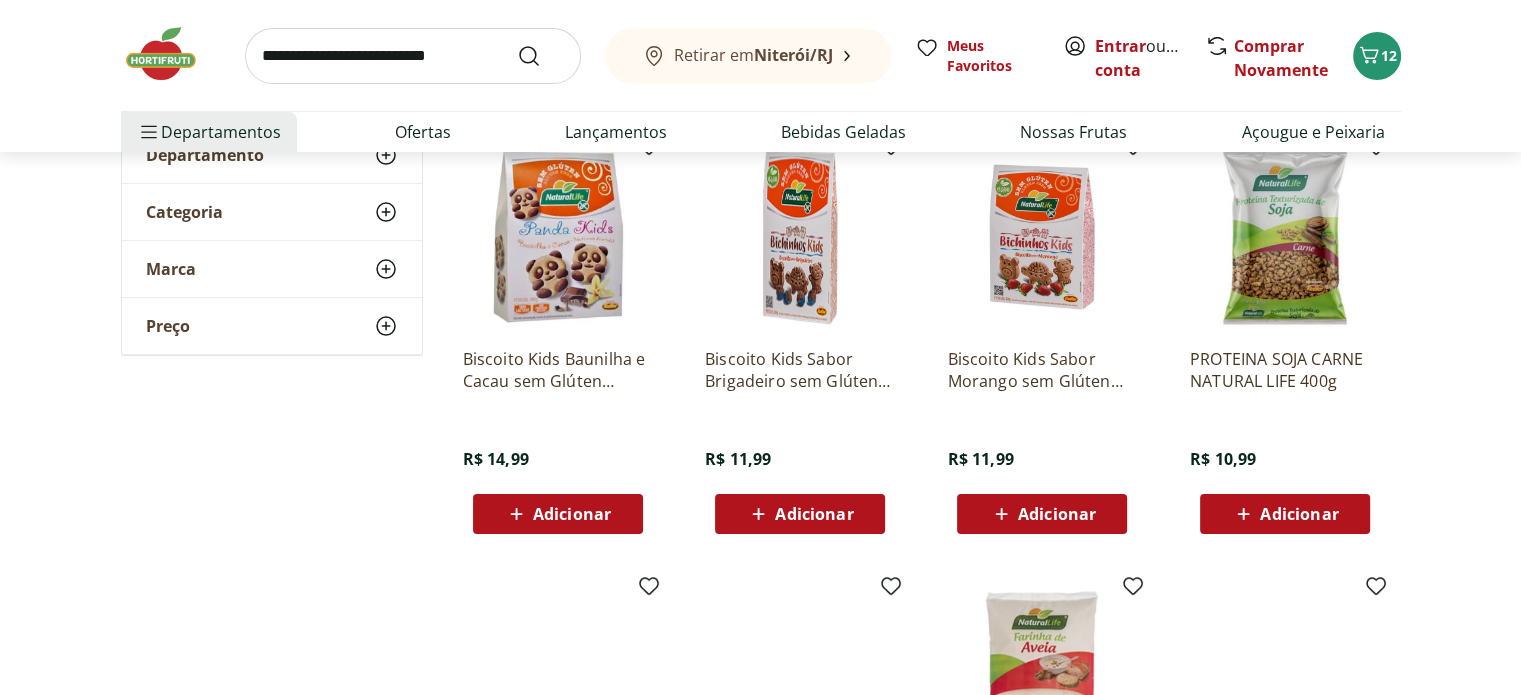 scroll, scrollTop: 297, scrollLeft: 0, axis: vertical 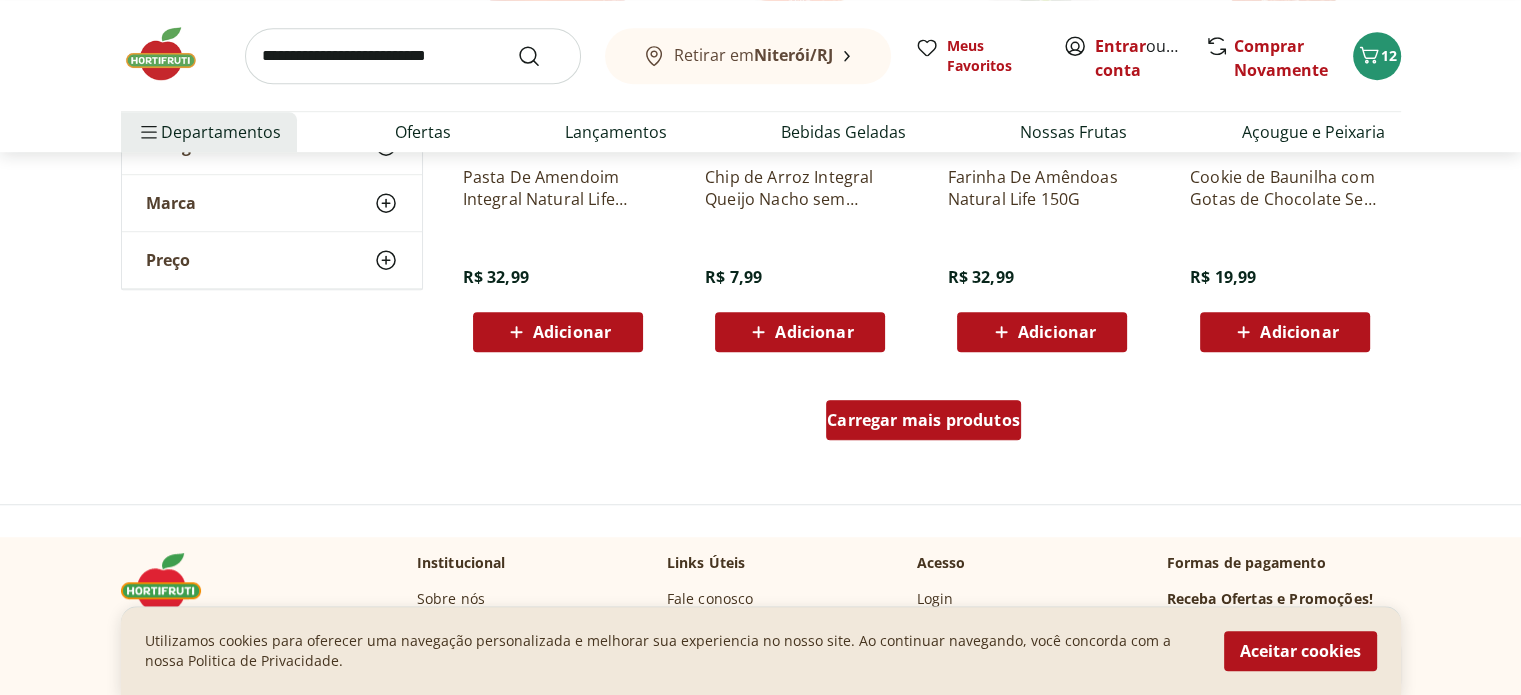 click on "Carregar mais produtos" at bounding box center [923, 420] 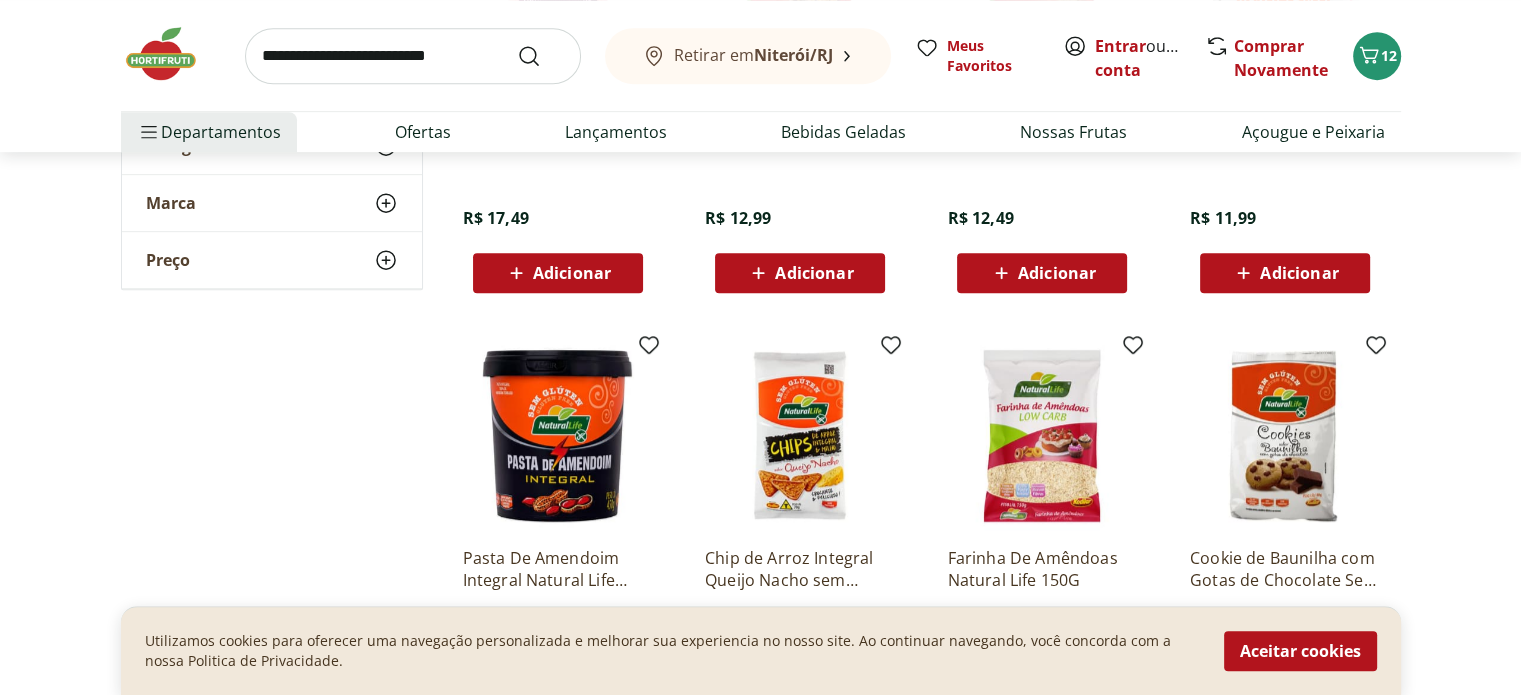 scroll, scrollTop: 0, scrollLeft: 0, axis: both 